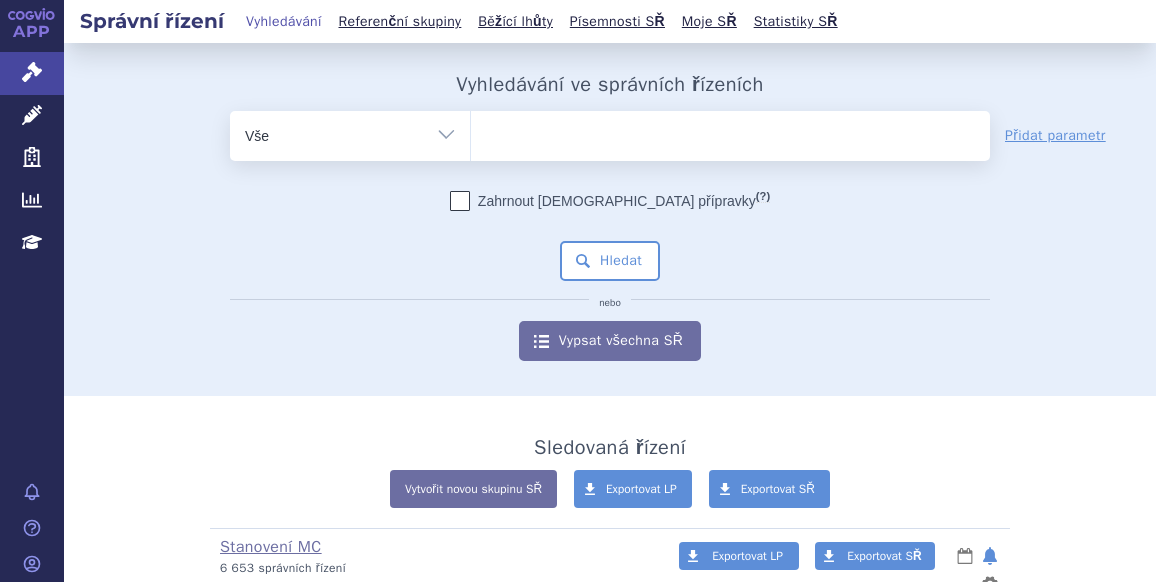 scroll, scrollTop: 0, scrollLeft: 0, axis: both 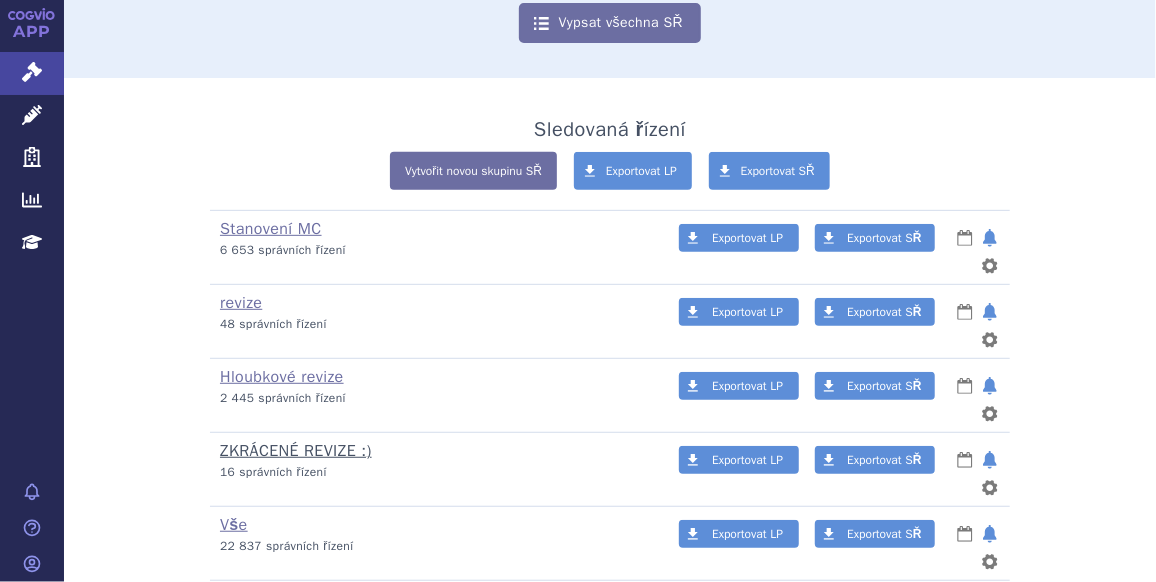 click on "ZKRÁCENÉ REVIZE :)" at bounding box center [296, 451] 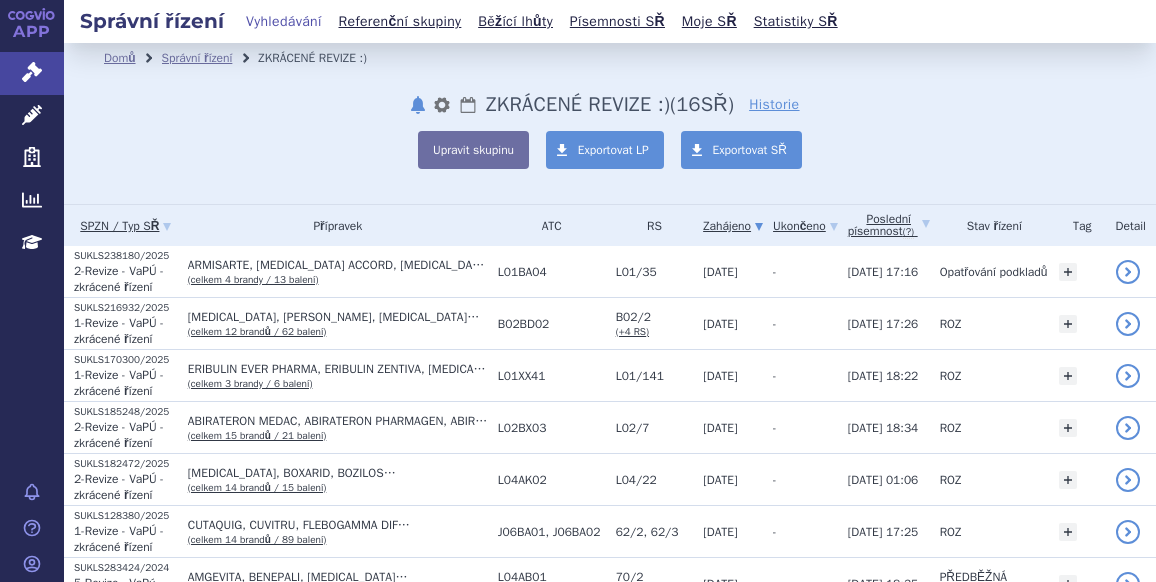 scroll, scrollTop: 0, scrollLeft: 0, axis: both 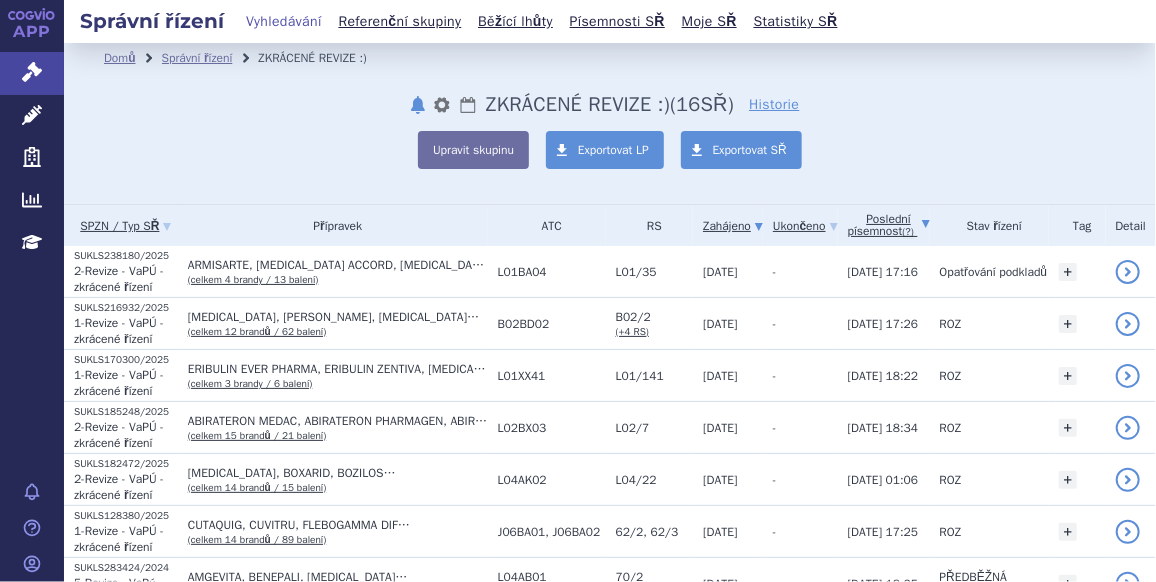 click on "Poslední písemnost  (?)" at bounding box center (889, 225) 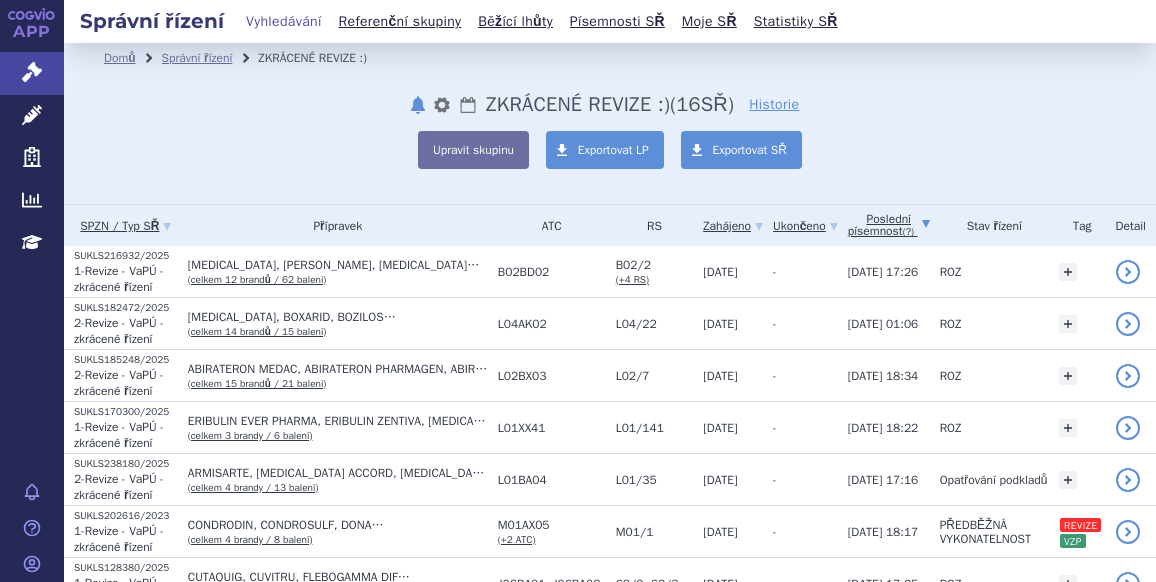 scroll, scrollTop: 0, scrollLeft: 0, axis: both 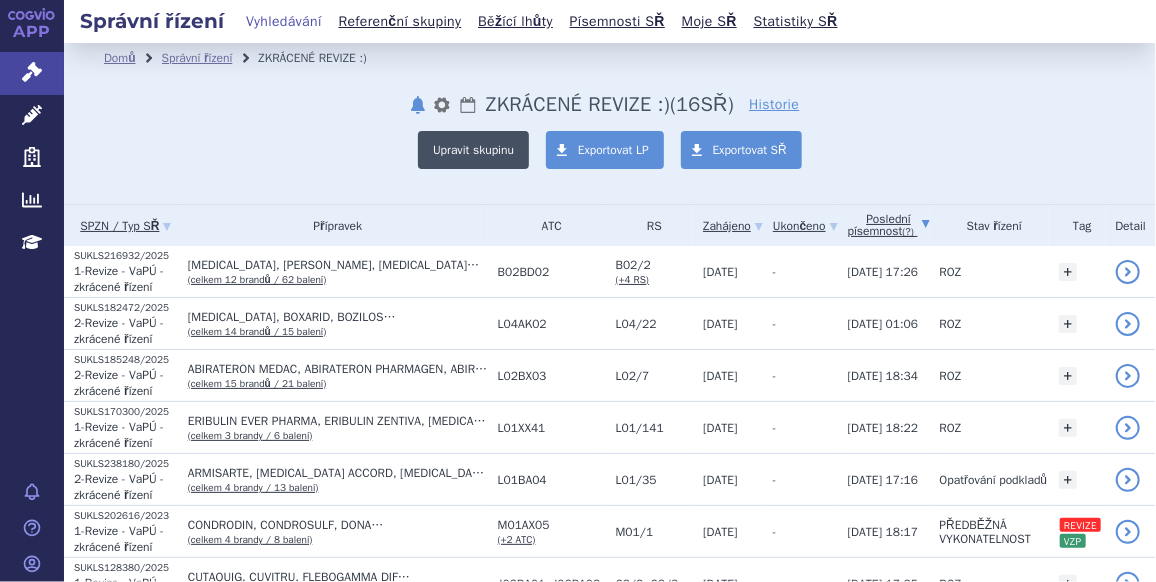 click on "Upravit skupinu" at bounding box center (473, 150) 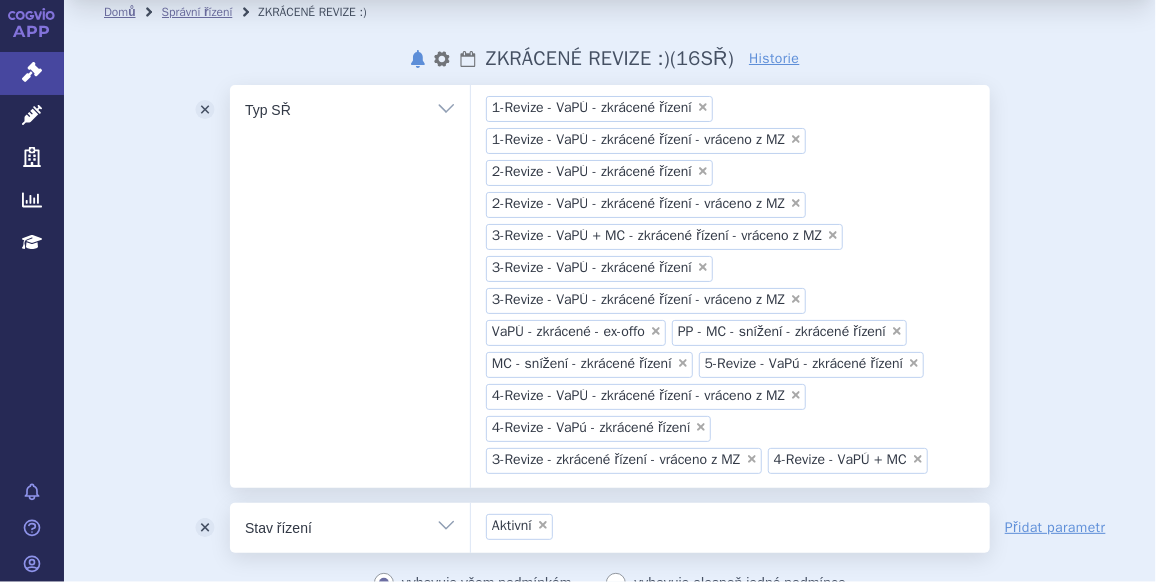 scroll, scrollTop: 50, scrollLeft: 0, axis: vertical 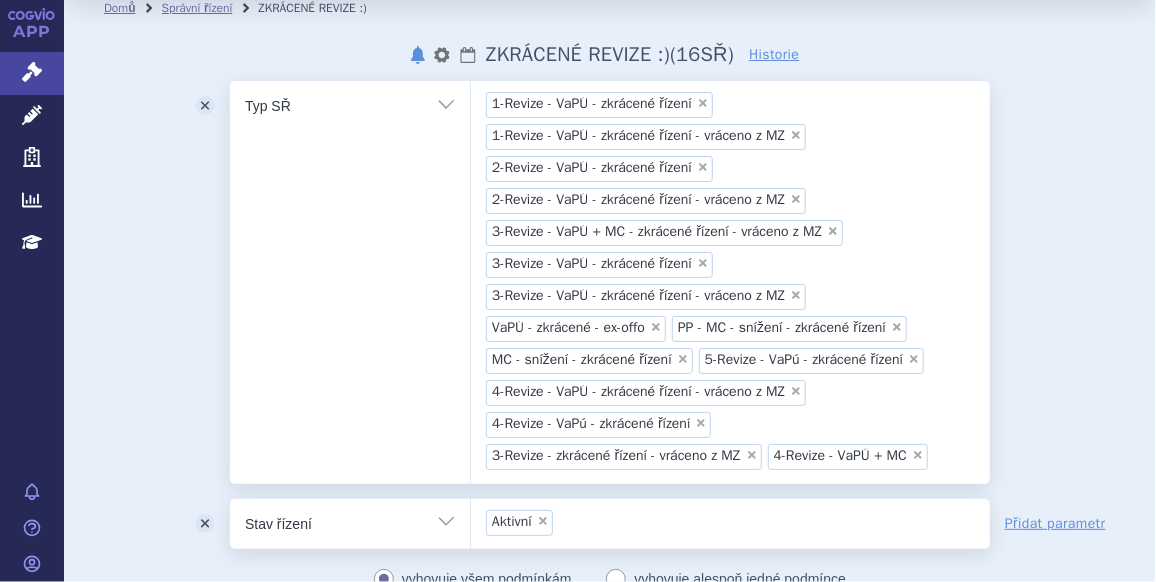 click on "× 1-Revize - VaPÚ - zkrácené řízení × 1-Revize - VaPÚ - zkrácené řízení - vráceno z MZ × 2-Revize - VaPÚ - zkrácené řízení × 2-Revize - VaPÚ - zkrácené řízení - vráceno z MZ × 3-Revize - VaPÚ + MC - zkrácené řízení - vráceno z MZ × 3-Revize - VaPÚ - zkrácené řízení × 3-Revize - VaPÚ - zkrácené řízení - vráceno z MZ × VaPÚ - zkrácené - ex-offo × PP - MC - snížení - zkrácené řízení × MC - snížení - zkrácené řízení × 5-Revize - VaPú - zkrácené řízení × 4-Revize - VaPÚ - zkrácené řízení - vráceno z MZ × 4-Revize - VaPú - zkrácené řízení × 3-Revize - zkrácené řízení - vráceno z MZ × 4-Revize - VaPÚ + MC" at bounding box center (730, 279) 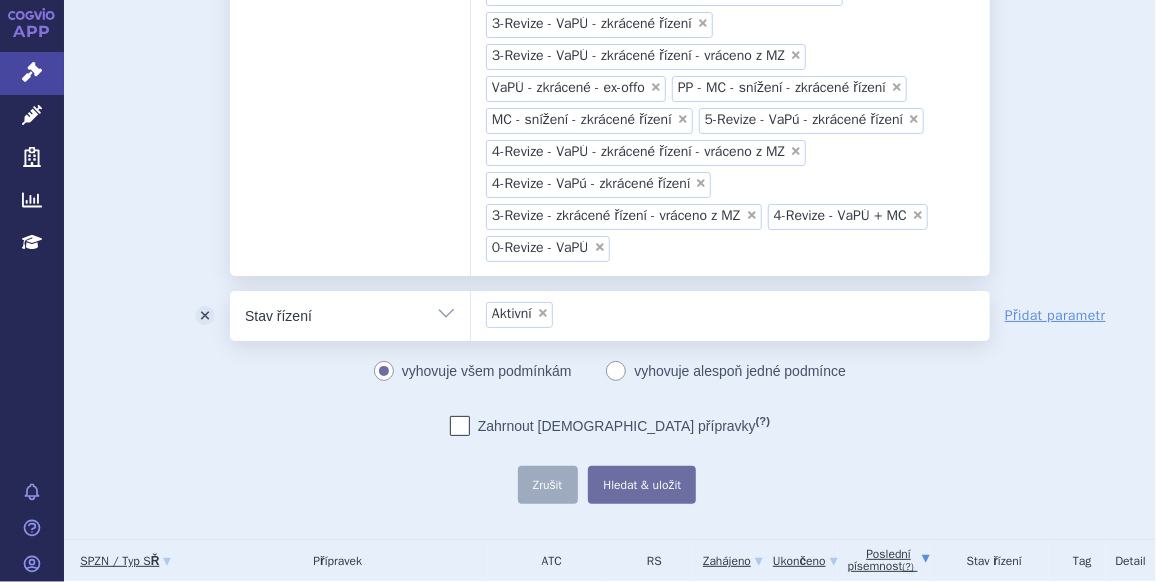 scroll, scrollTop: 295, scrollLeft: 0, axis: vertical 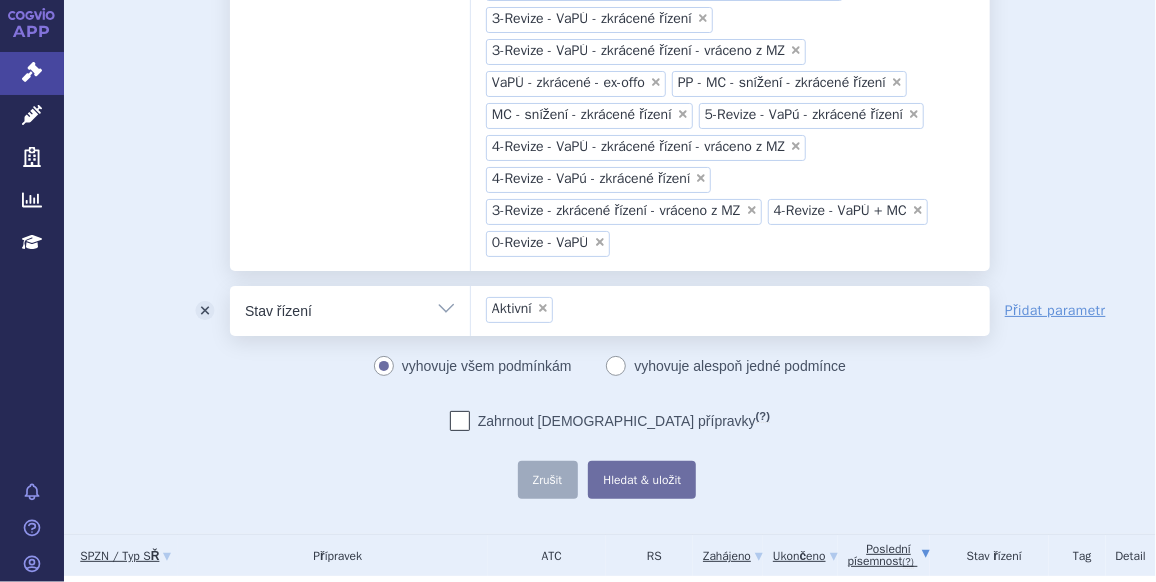 click on "1-Revize - VaPÚ - zkrácené řízení
1-Revize - VaPÚ - zkrácené řízení - vráceno z MZ
2-Revize - VaPÚ - zkrácené řízení
2-Revize - VaPÚ - zkrácené řízení - vráceno z MZ
3-Revize - VaPÚ + MC - zkrácené řízení - vráceno z MZ
3-Revize - VaPÚ - zkrácené řízení
3-Revize - VaPÚ - zkrácené řízení - vráceno z MZ
VaPÚ - zkrácené - ex-offo
PP - MC - snížení - zkrácené řízení
MC - snížení - zkrácené řízení
5-Revize - VaPú - zkrácené řízení
4-Revize - VaPÚ + MC × × × ×" at bounding box center [621, 242] 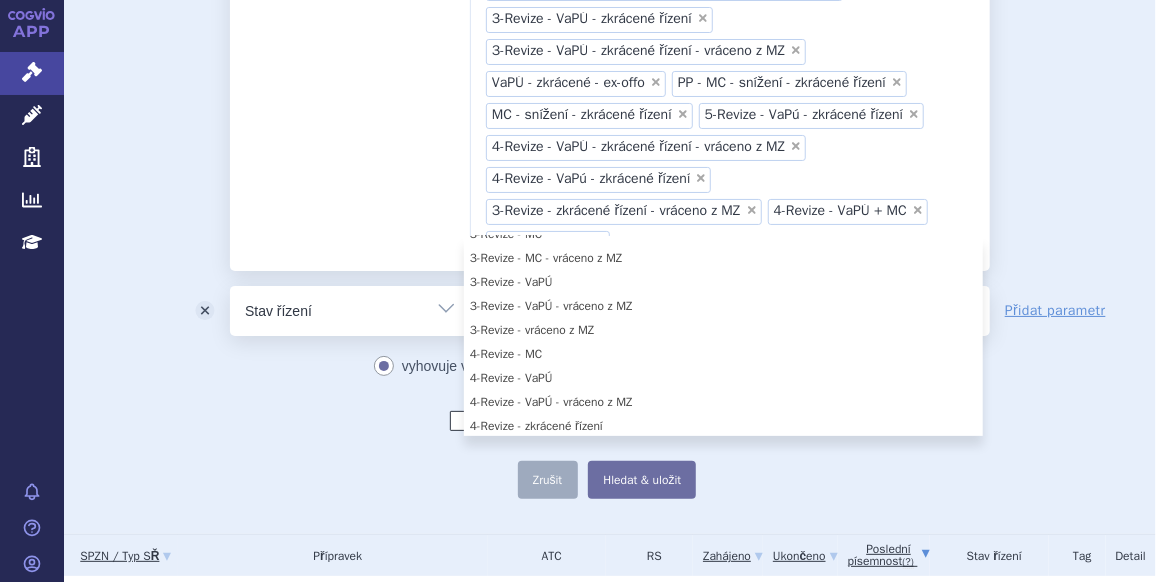 scroll, scrollTop: 290, scrollLeft: 0, axis: vertical 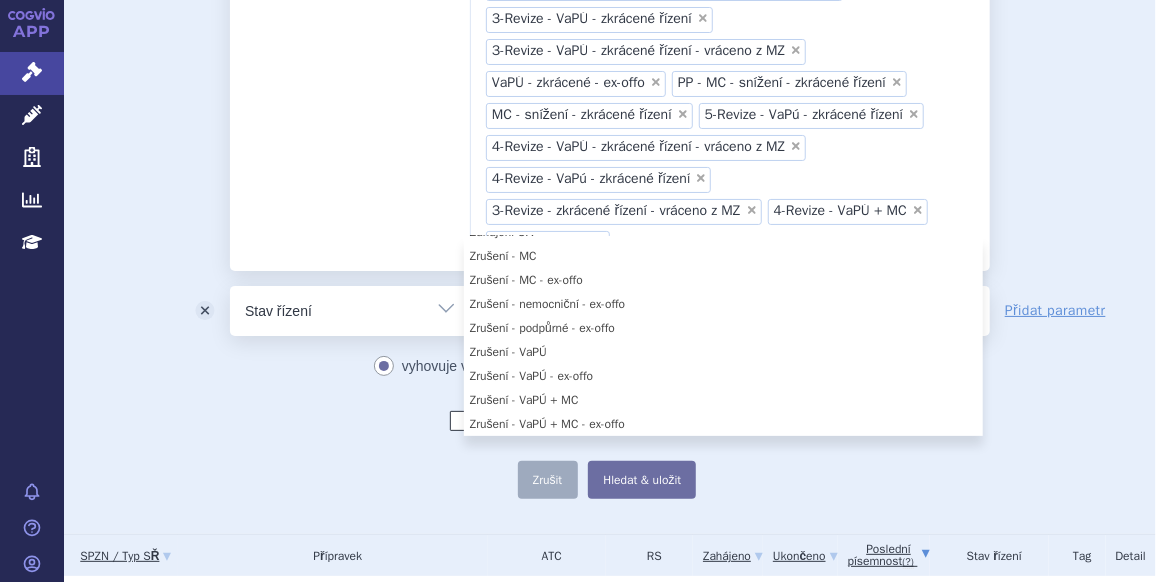 click on "odstranit
Vše
Spisová značka
Typ SŘ" at bounding box center (610, 167) 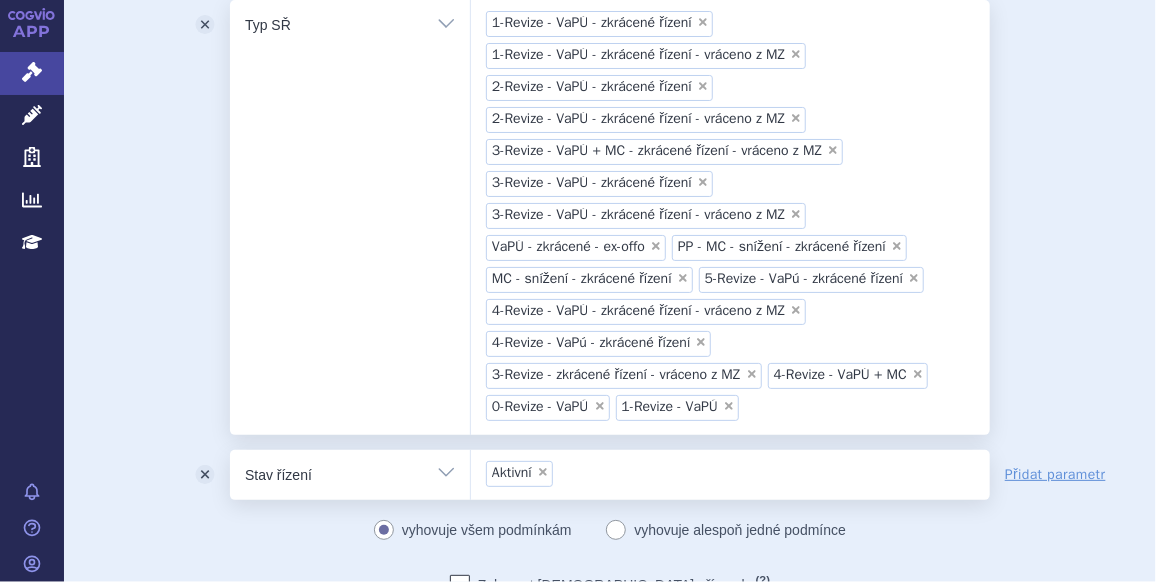 scroll, scrollTop: 430, scrollLeft: 0, axis: vertical 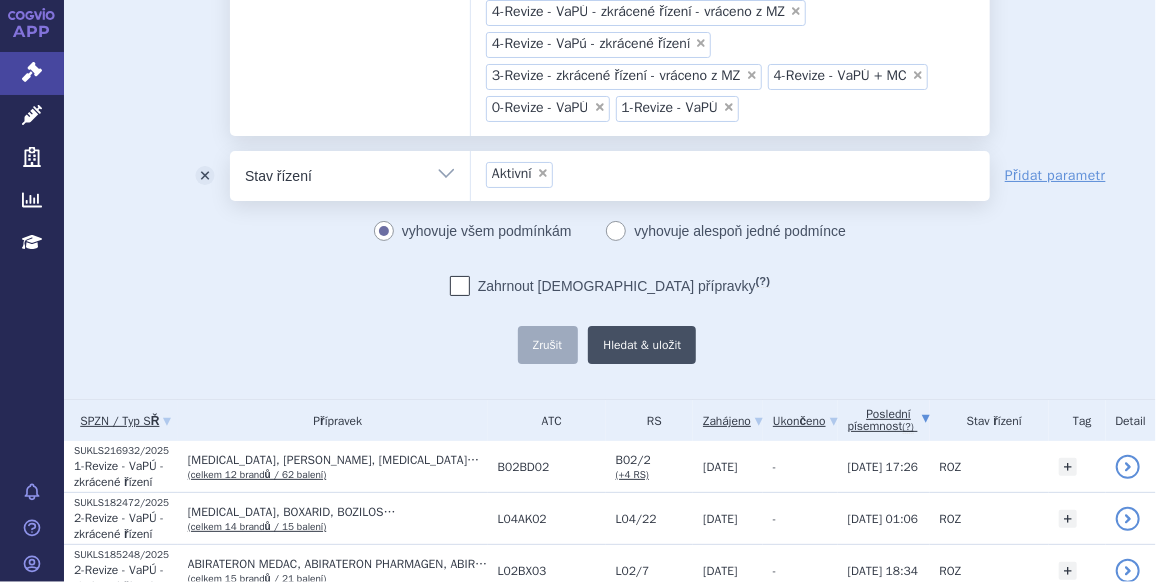 click on "Hledat & uložit" at bounding box center [642, 345] 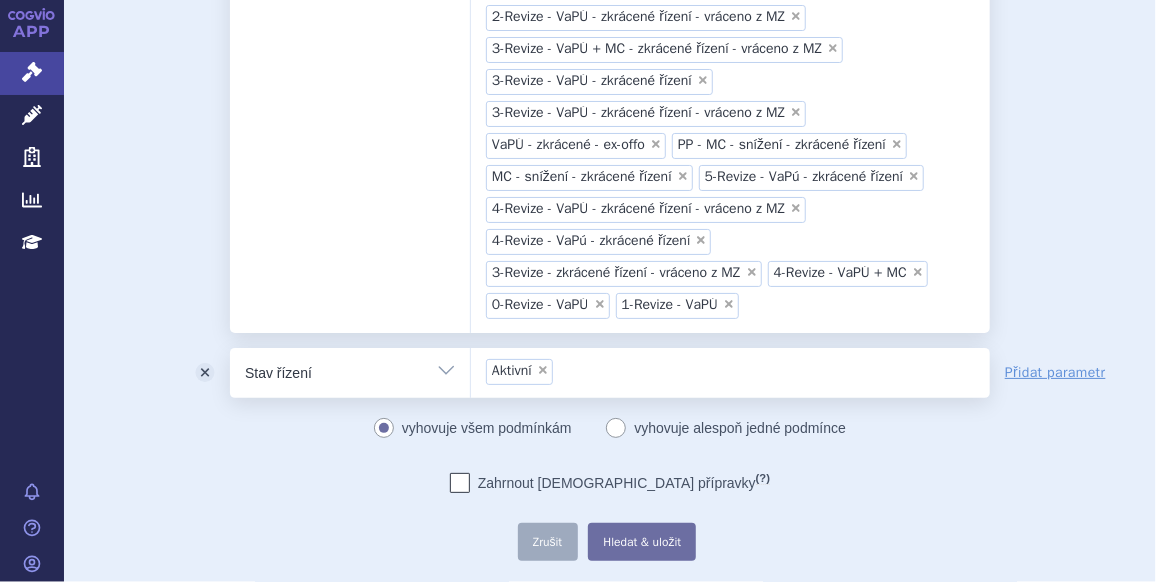 scroll, scrollTop: 201, scrollLeft: 0, axis: vertical 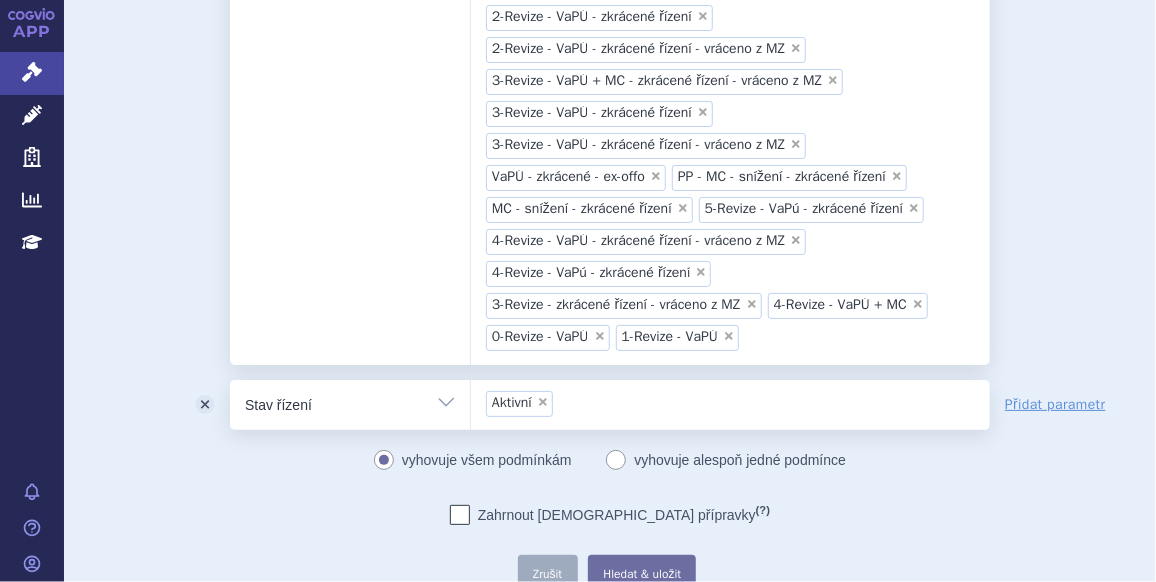 click on "×" at bounding box center (918, 304) 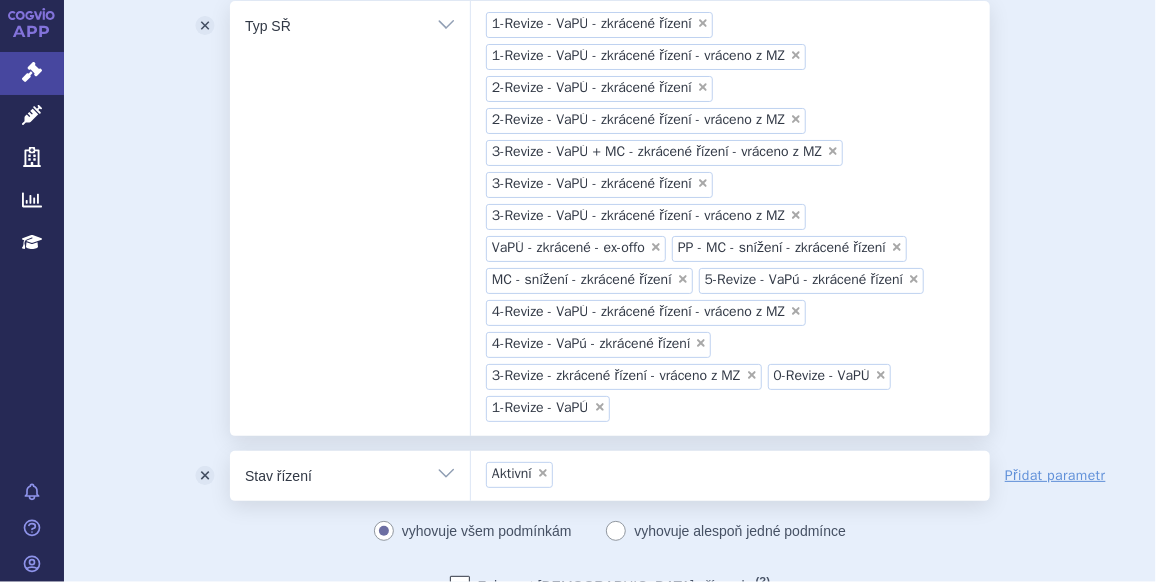 click on "×" at bounding box center [600, 407] 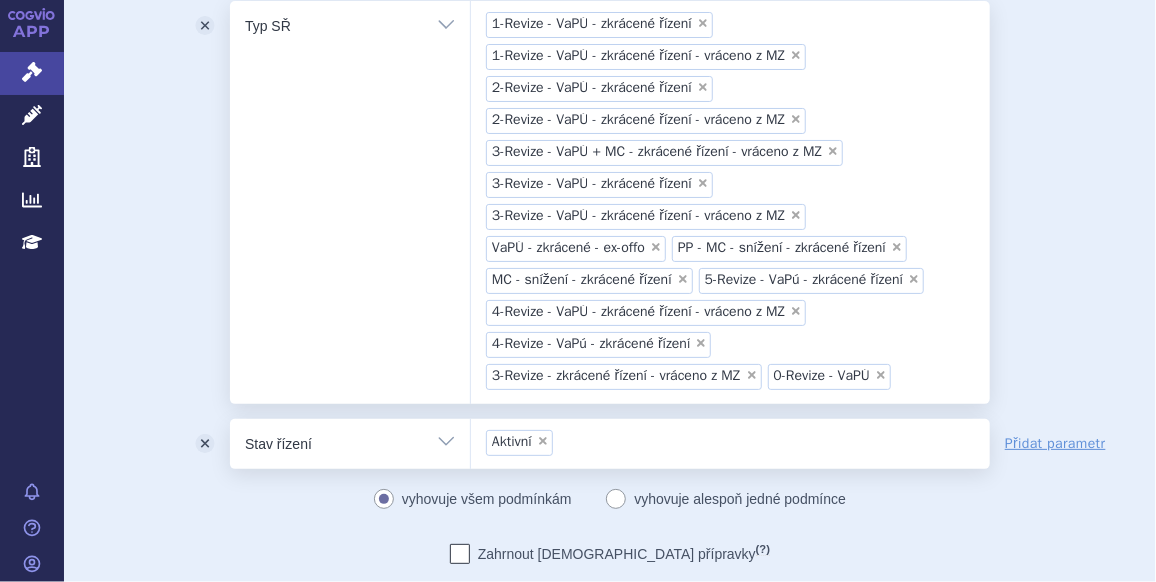 click on "×" at bounding box center [881, 375] 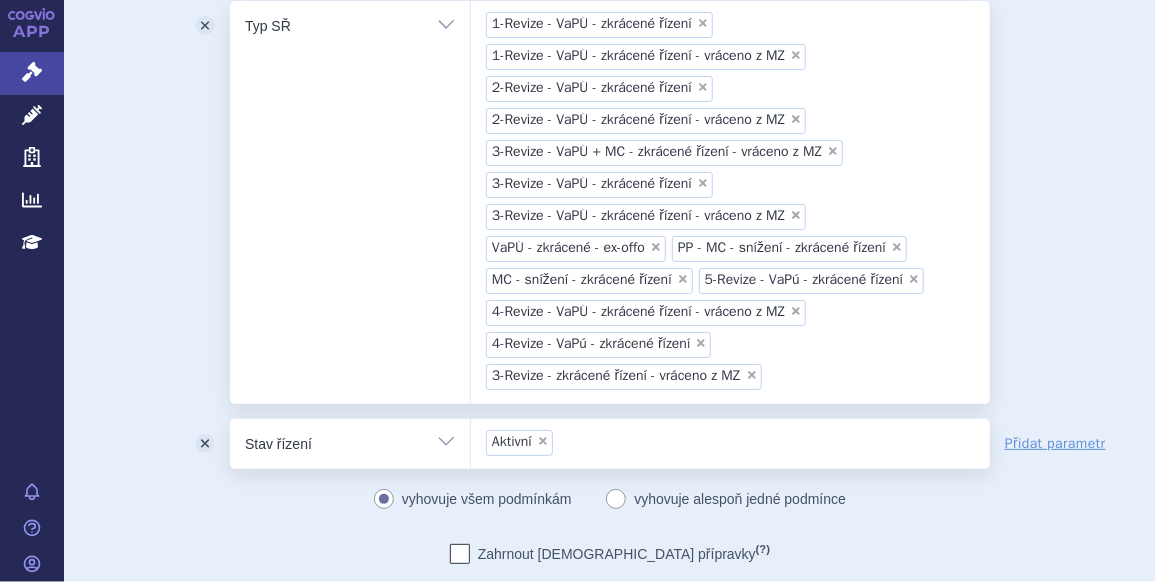 scroll, scrollTop: 502, scrollLeft: 0, axis: vertical 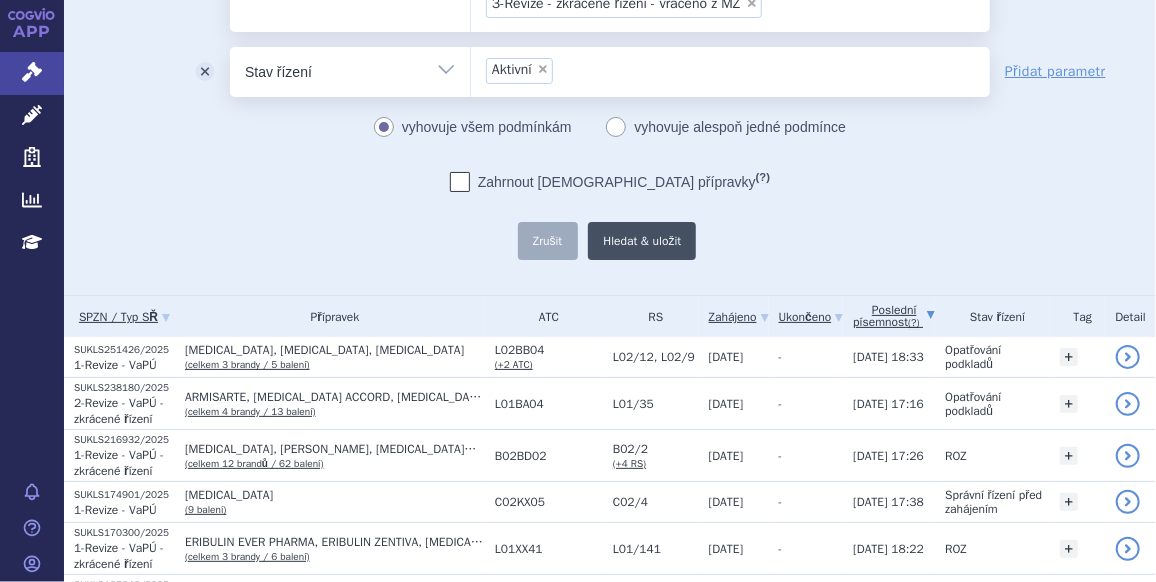 click on "Hledat & uložit" at bounding box center (642, 241) 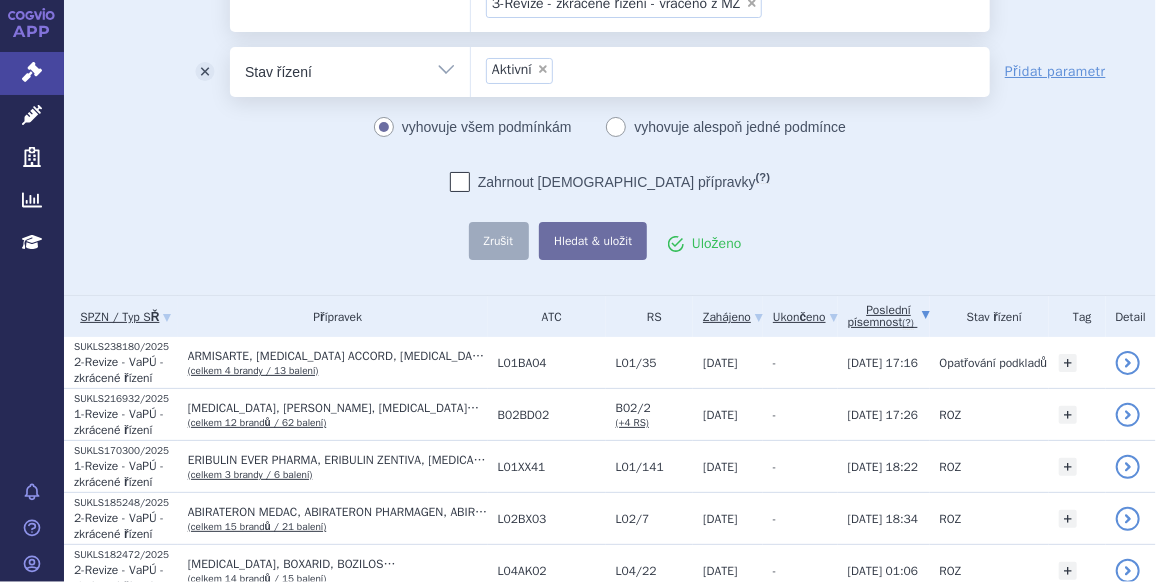 click on "Poslední písemnost  (?)" at bounding box center [889, 316] 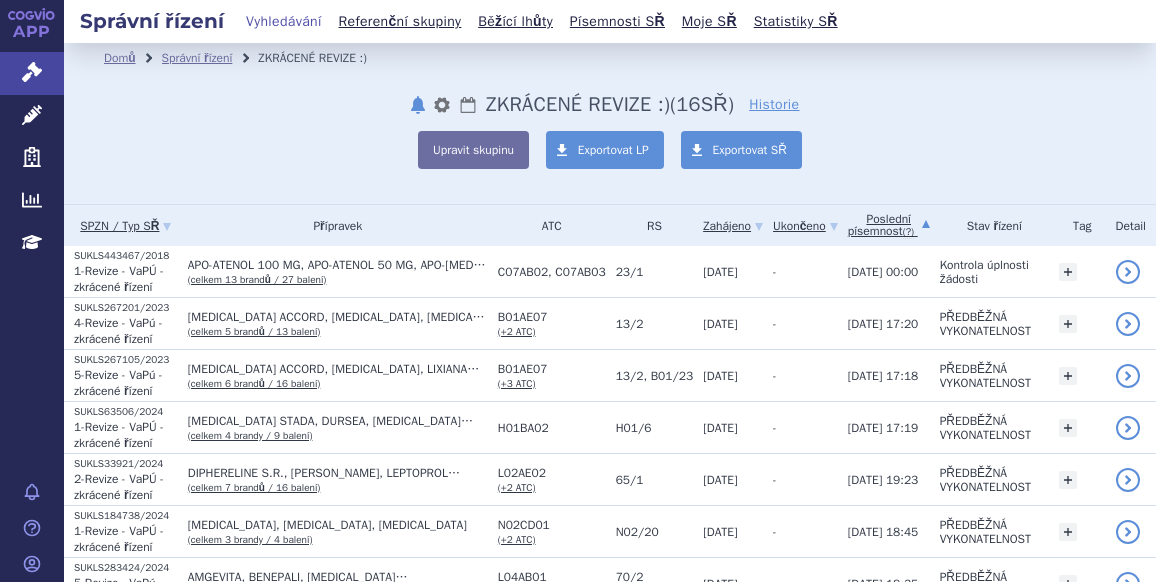 scroll, scrollTop: 0, scrollLeft: 0, axis: both 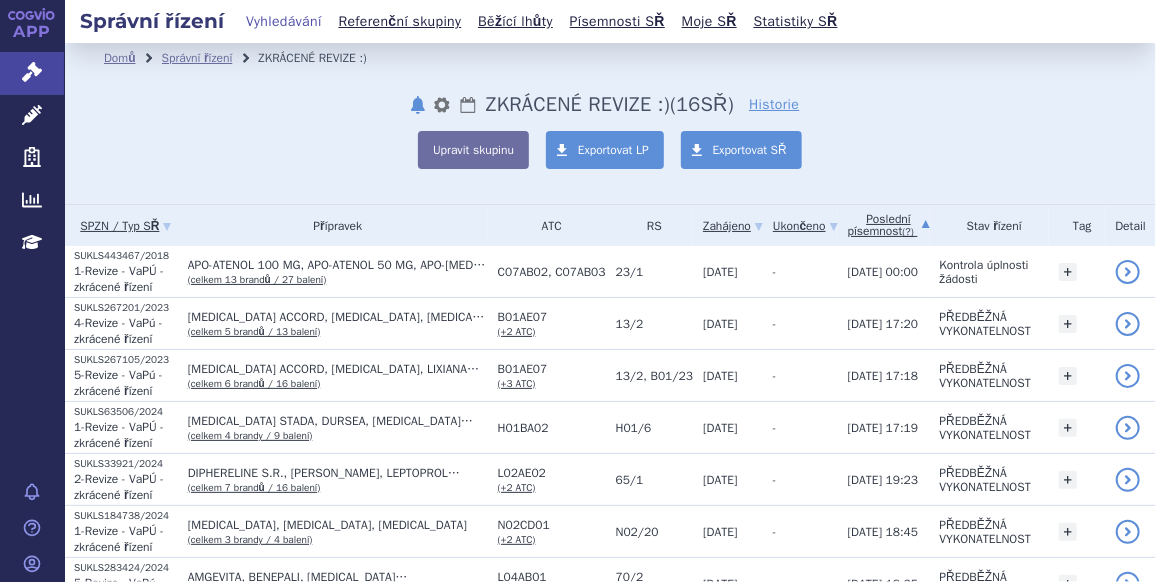 click on "(?)" at bounding box center (908, 232) 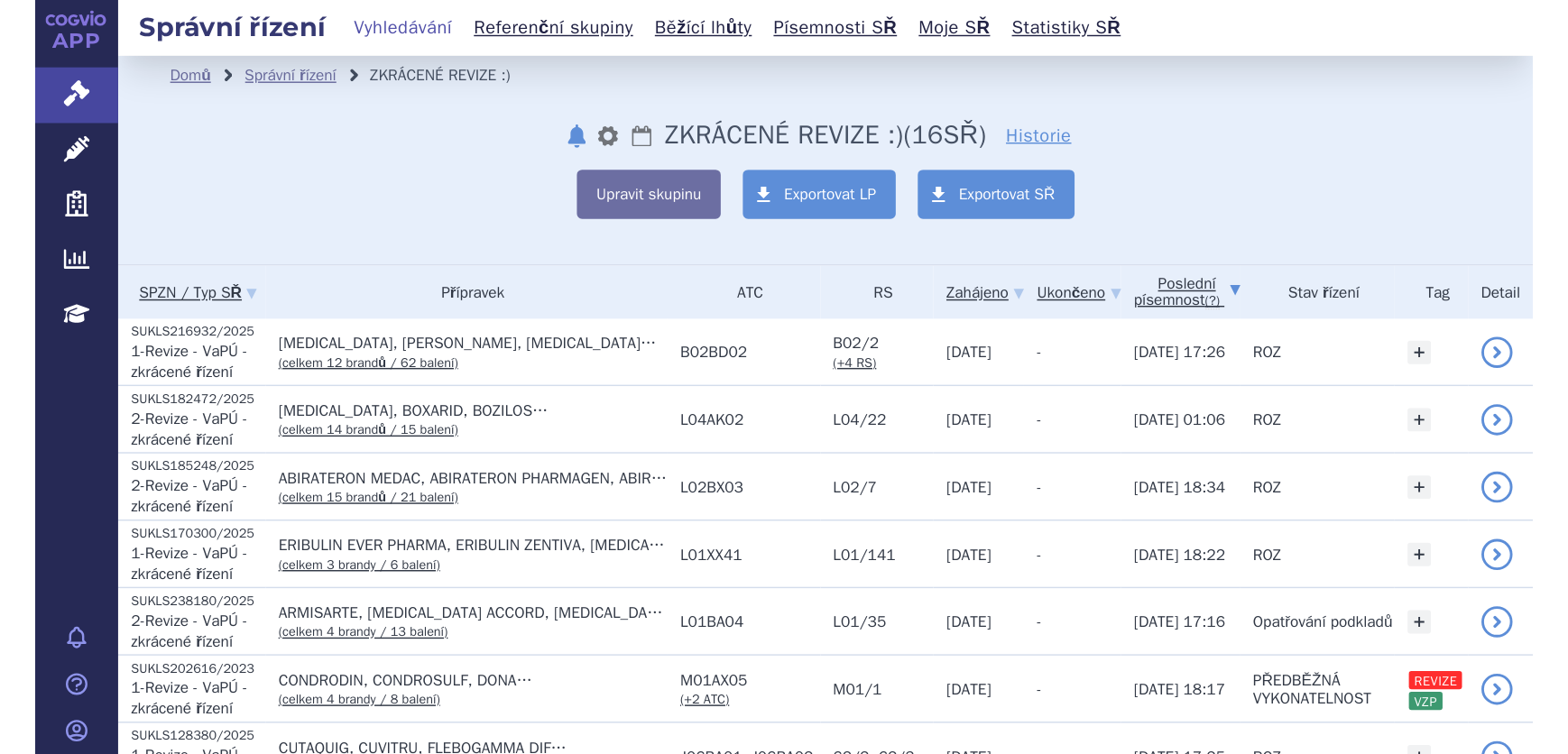 scroll, scrollTop: 0, scrollLeft: 0, axis: both 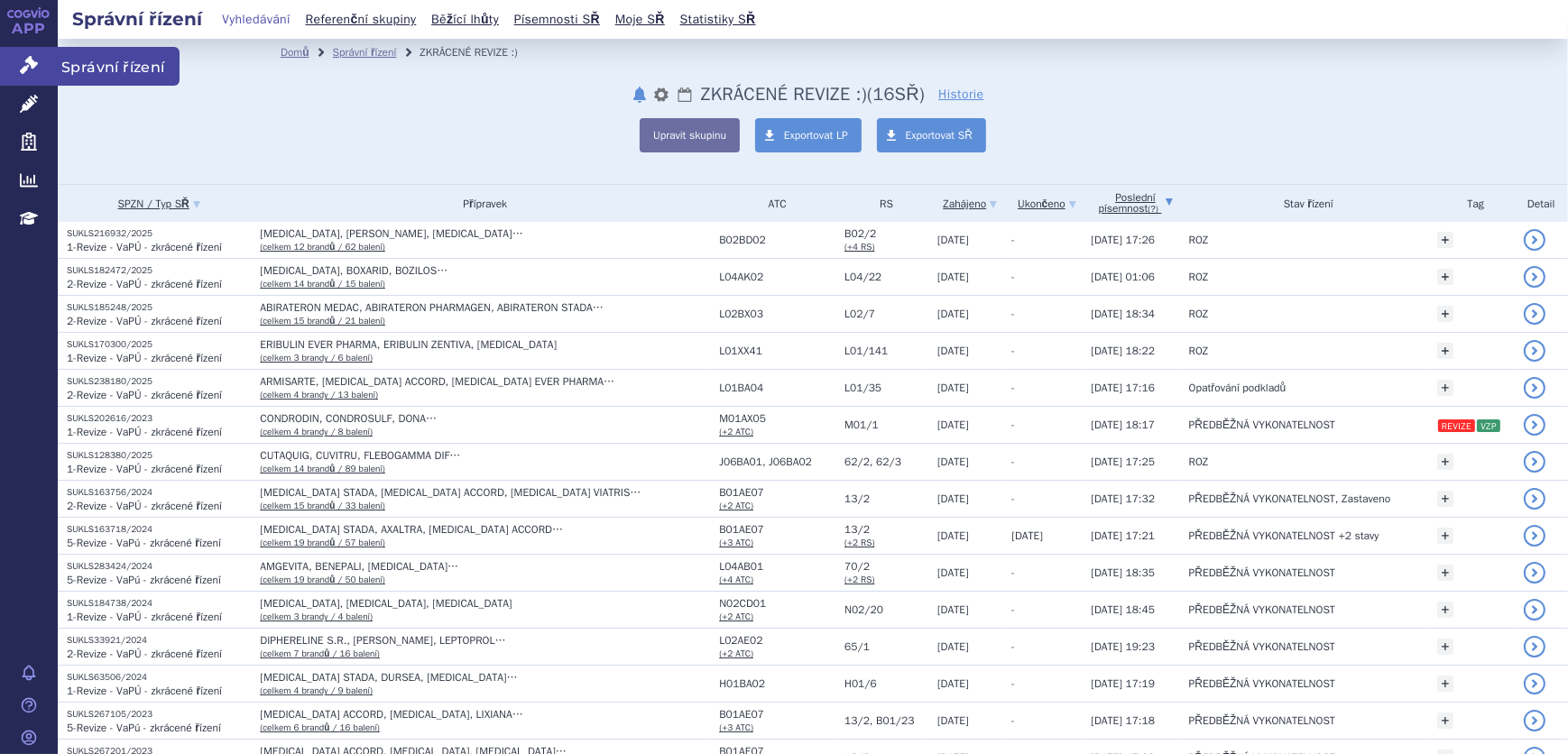 click 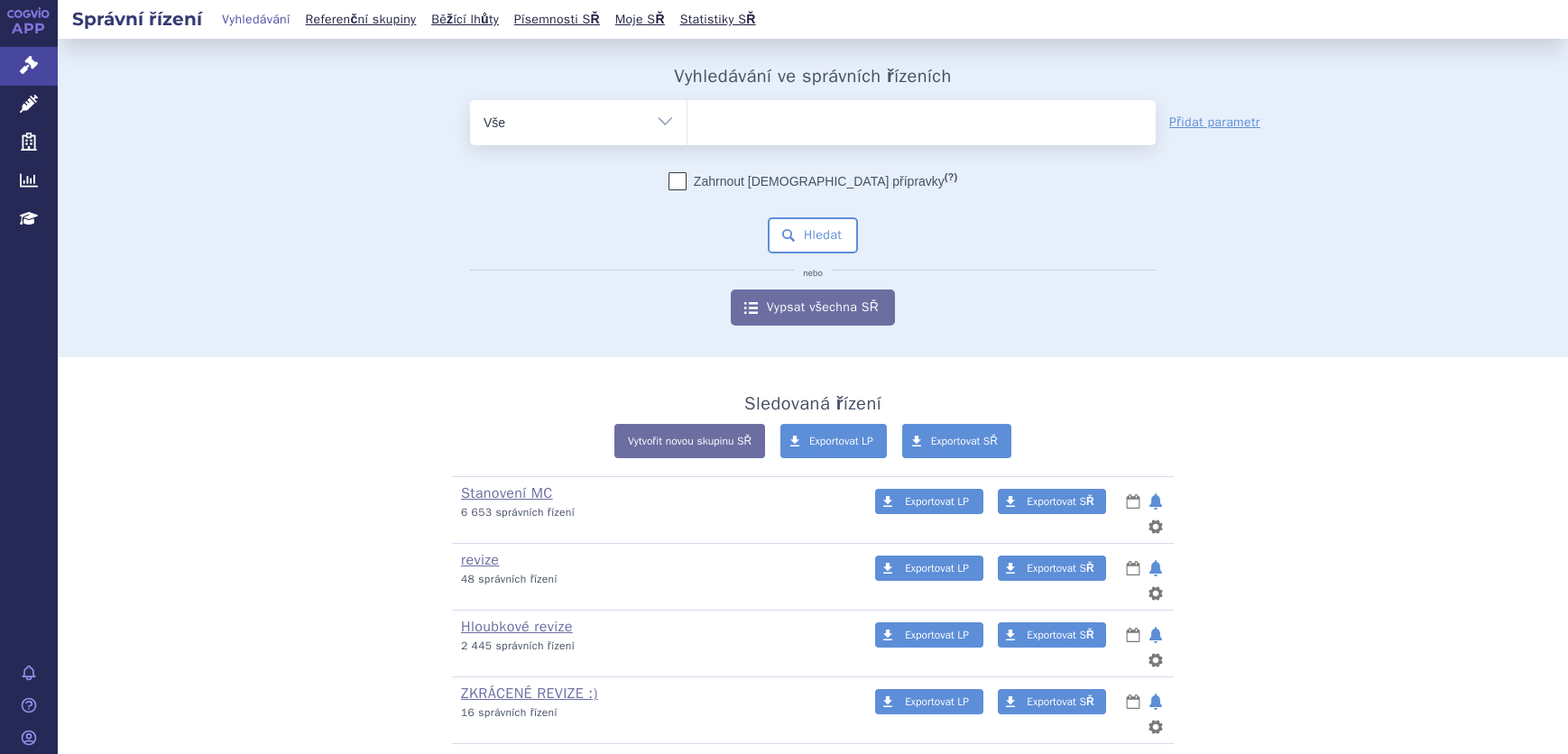 scroll, scrollTop: 0, scrollLeft: 0, axis: both 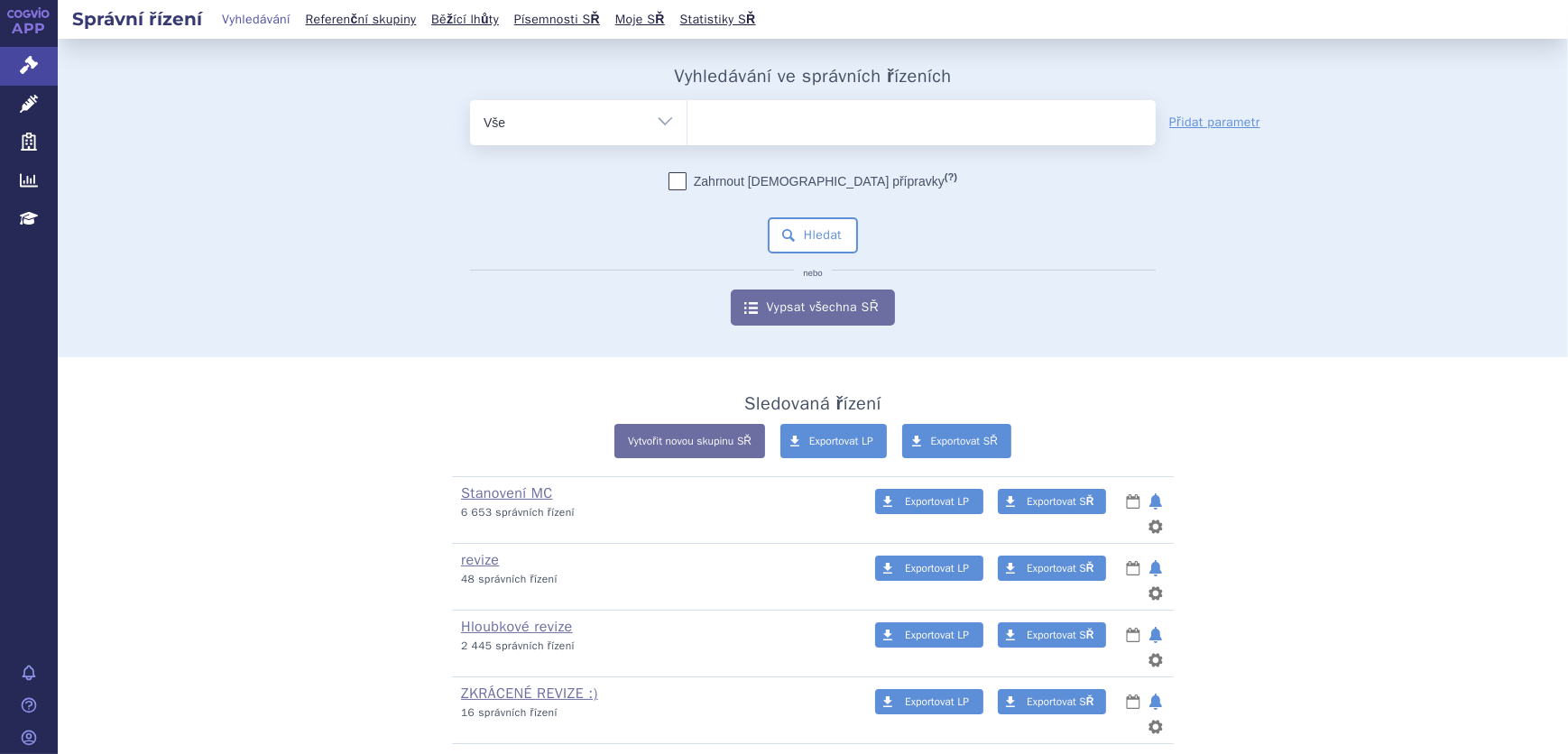 type on "SUKLS219346/2023" 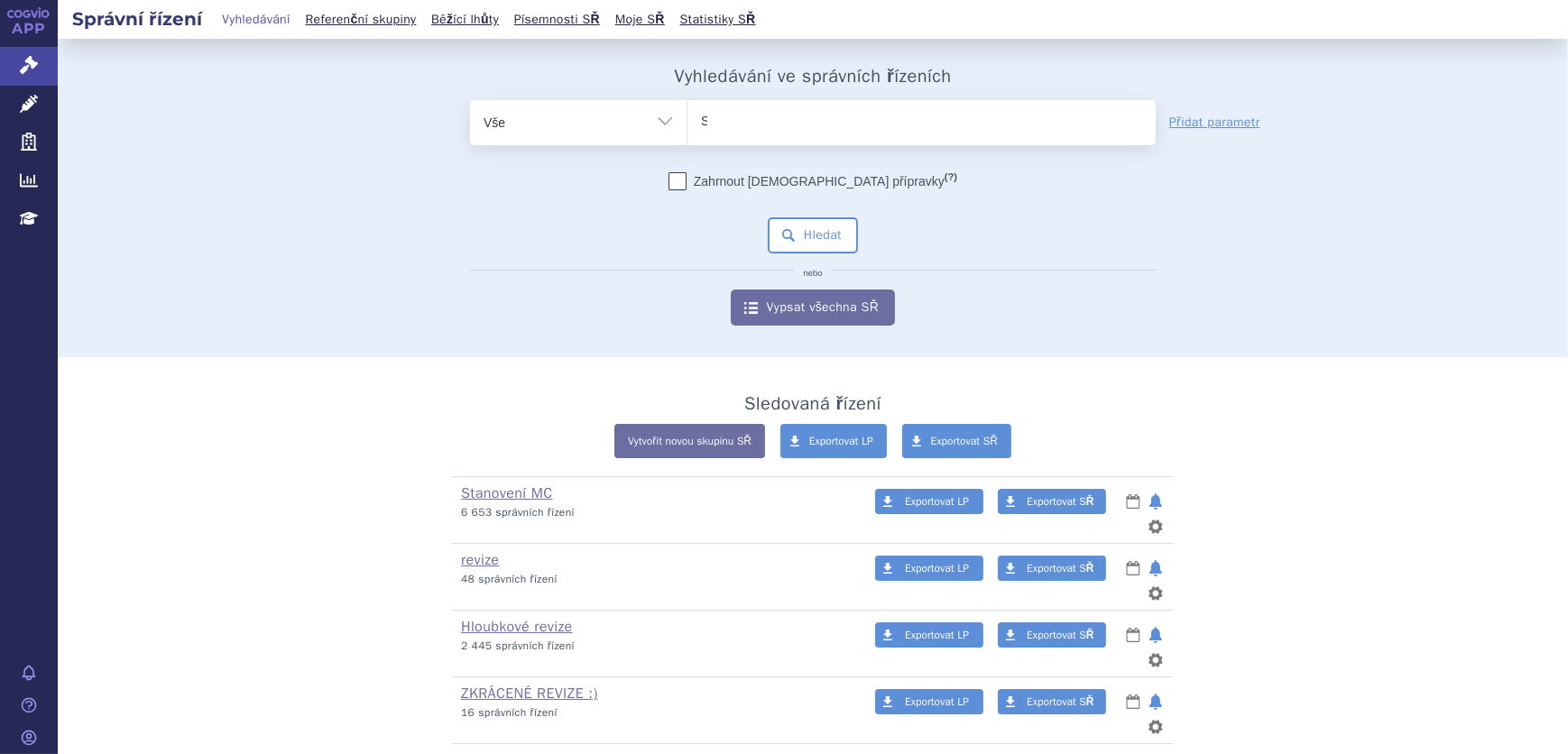 type 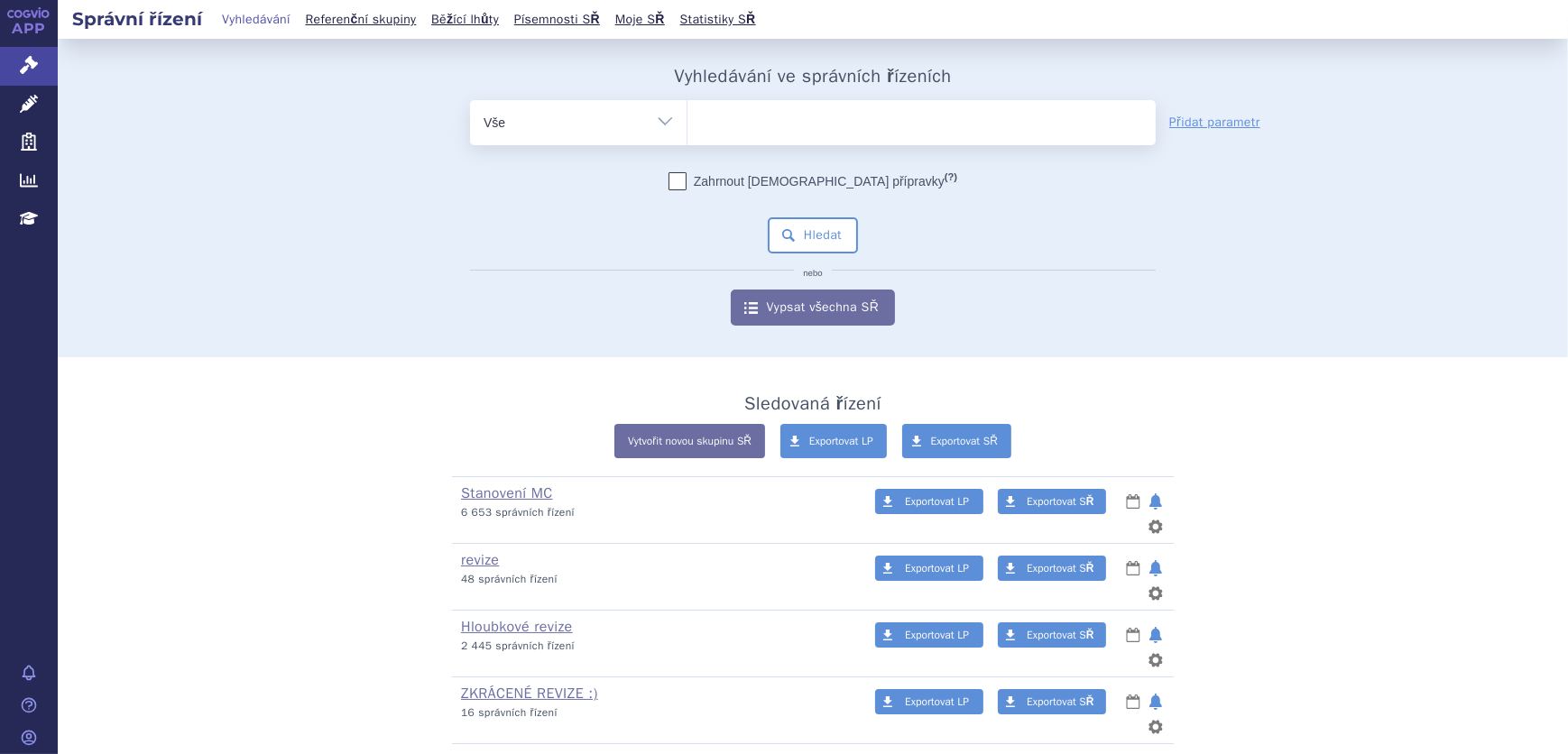 select on "SUKLS219346/2023" 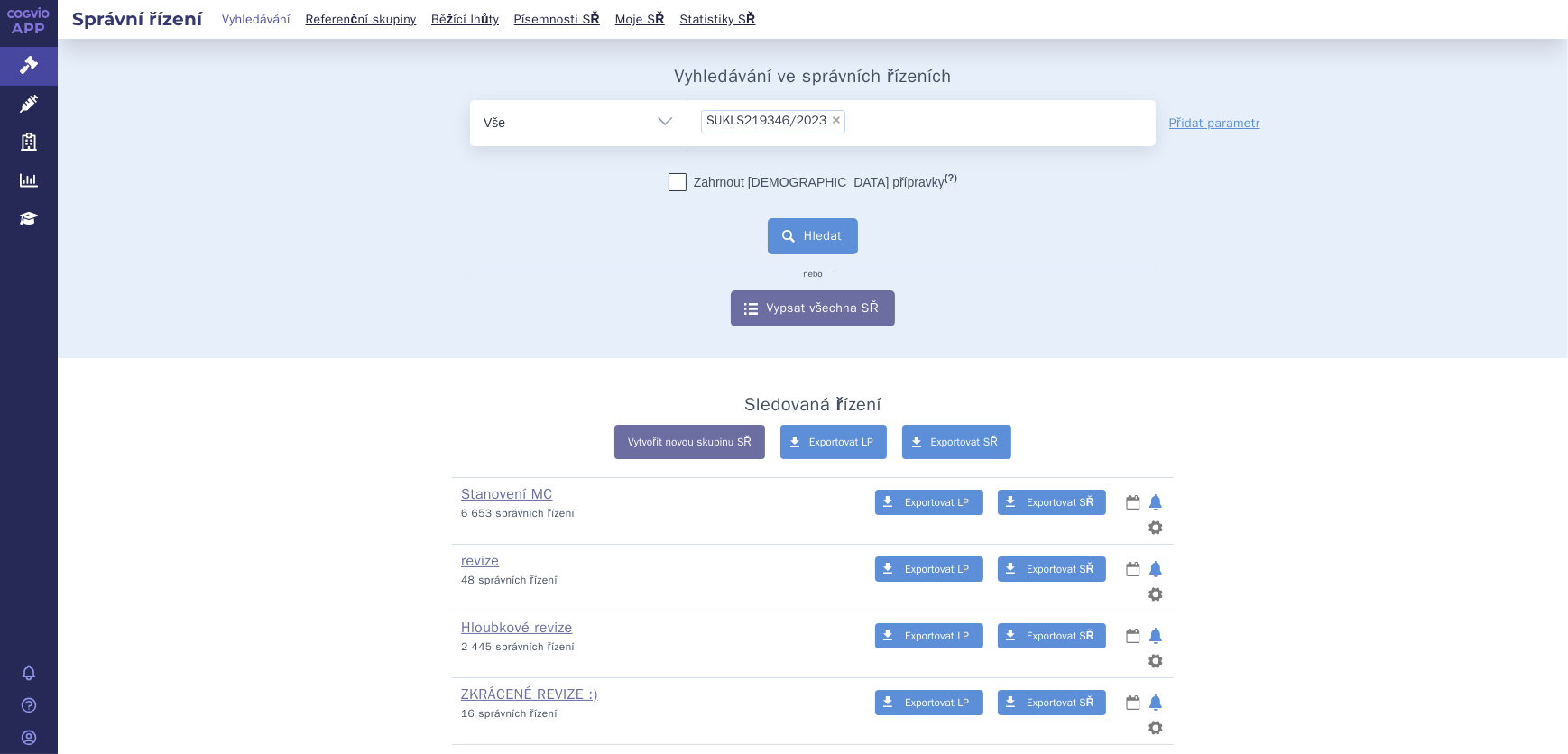click on "Hledat" at bounding box center [813, 236] 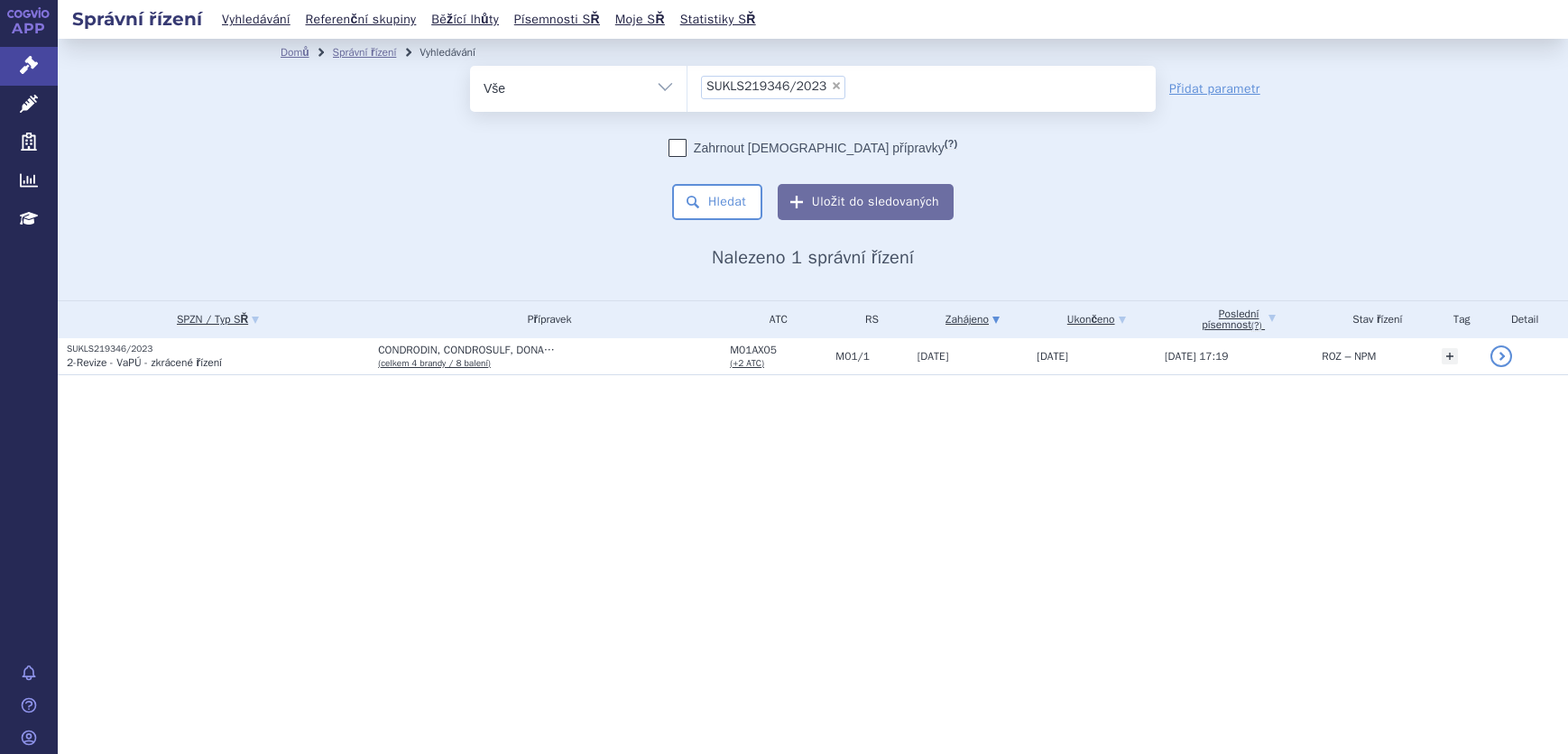 scroll, scrollTop: 0, scrollLeft: 0, axis: both 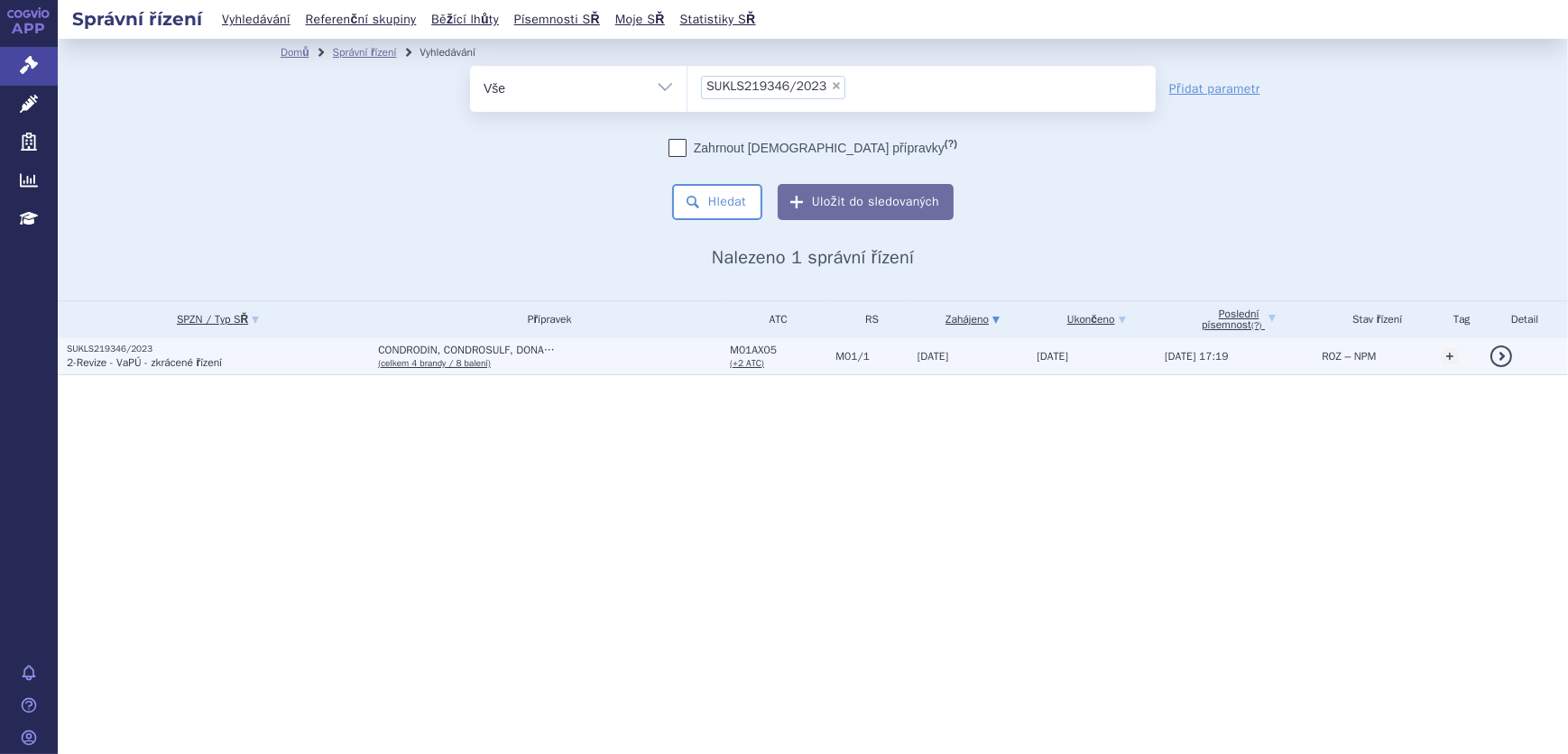 click on "10.06.2025 17:19" at bounding box center (1234, 356) 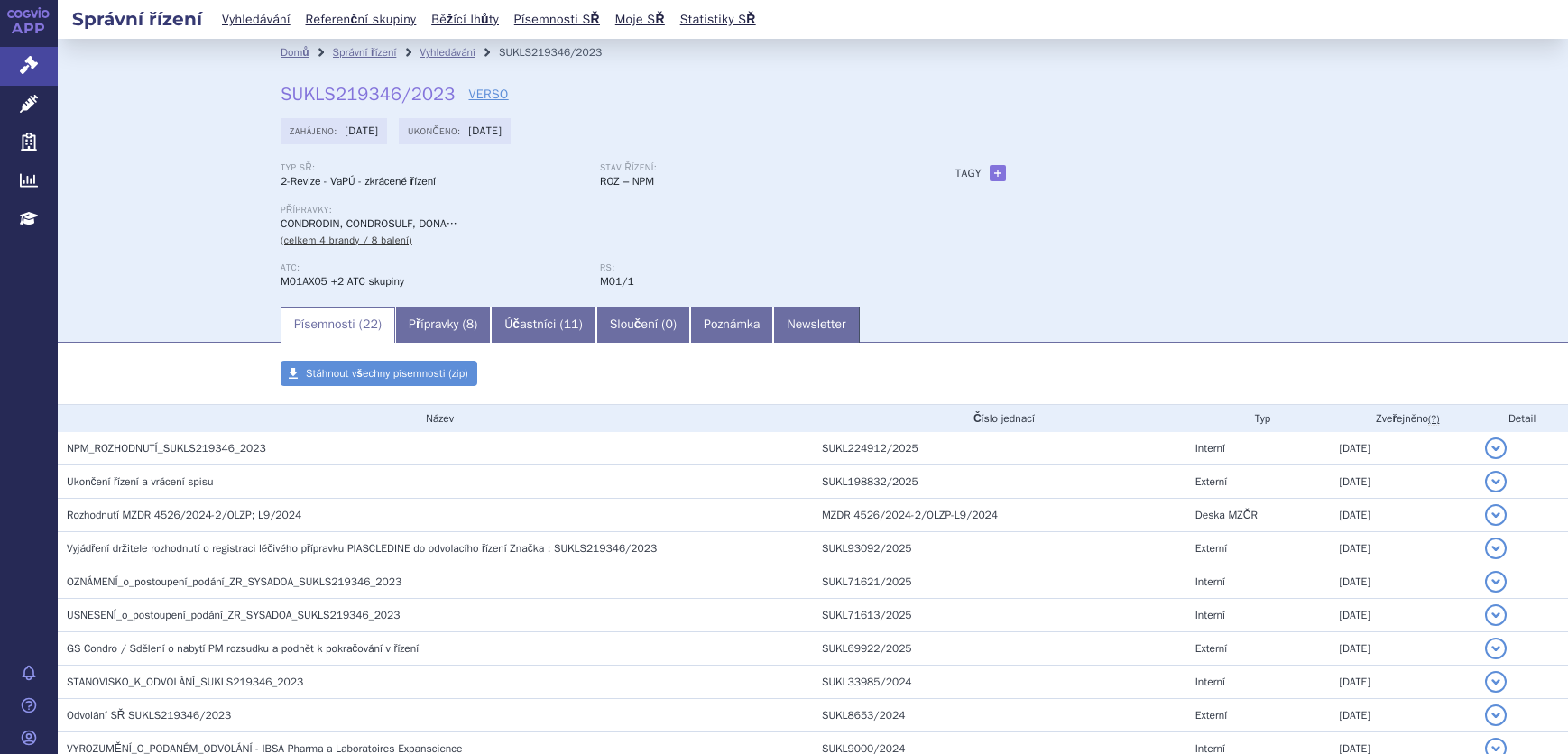 scroll, scrollTop: 0, scrollLeft: 0, axis: both 